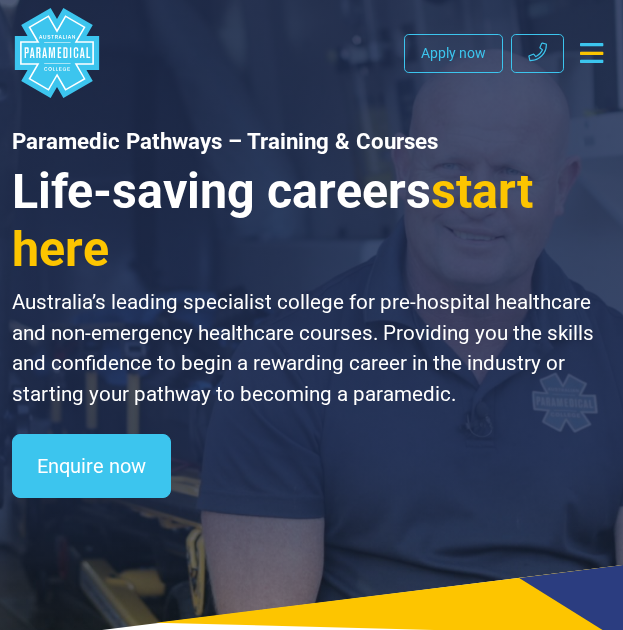 scroll, scrollTop: 0, scrollLeft: 0, axis: both 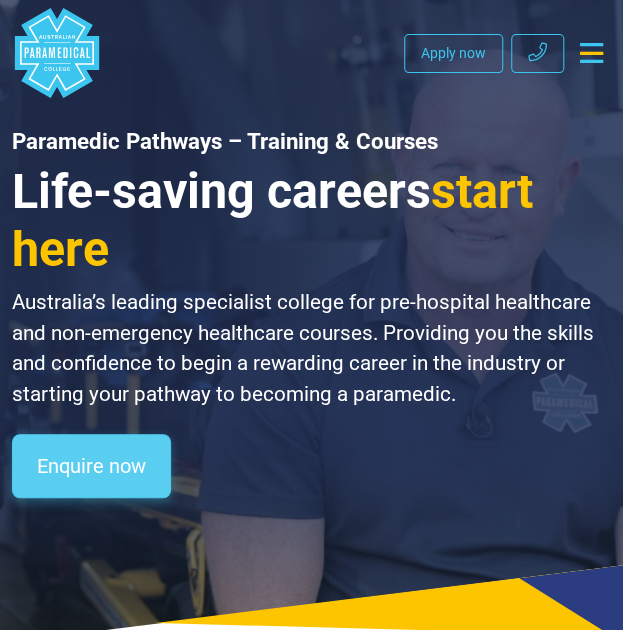click on "Enquire now" at bounding box center [91, 466] 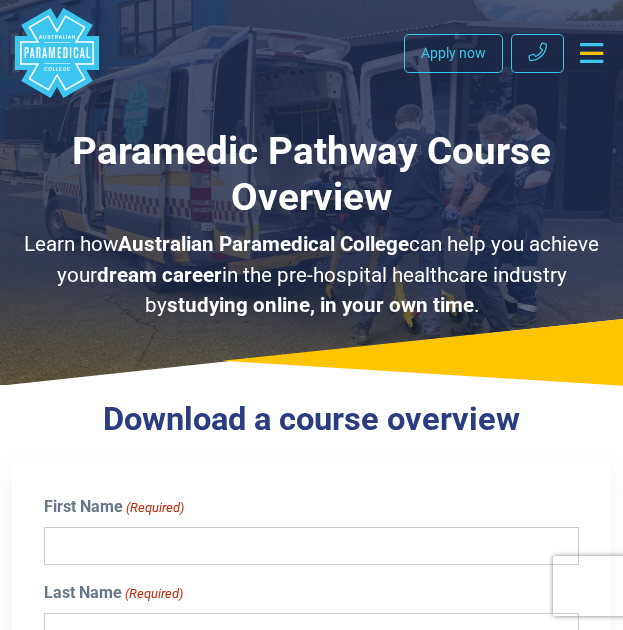 scroll, scrollTop: 0, scrollLeft: 0, axis: both 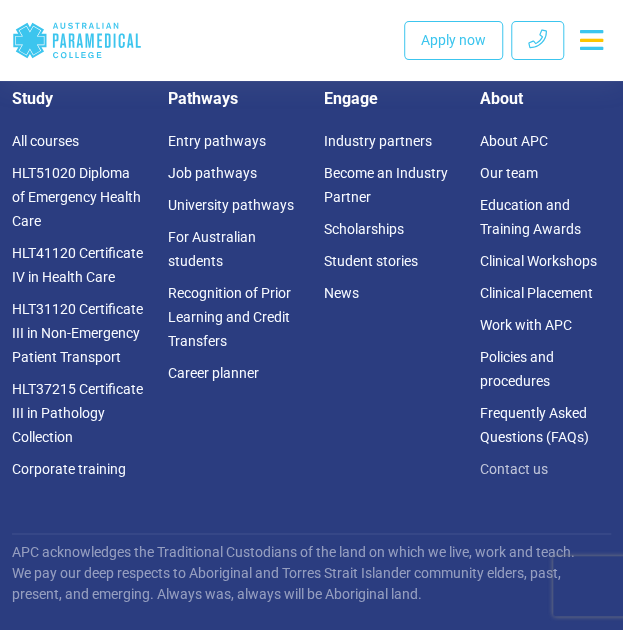 click on "Contact us" at bounding box center [513, 469] 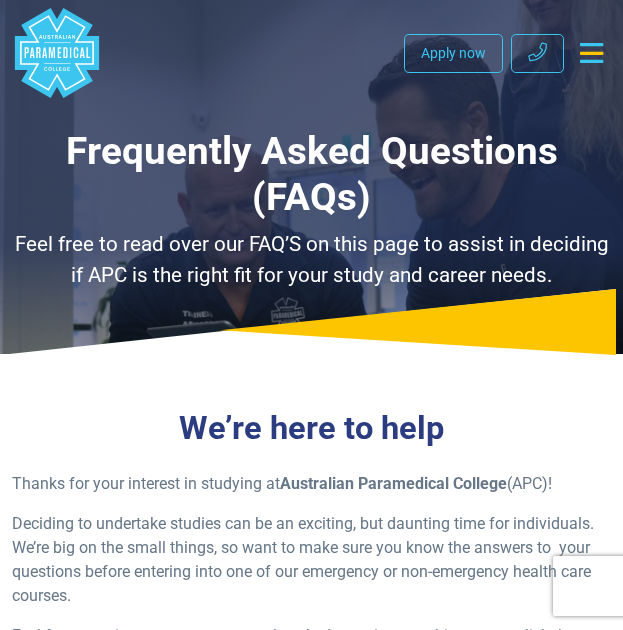 scroll, scrollTop: 0, scrollLeft: 0, axis: both 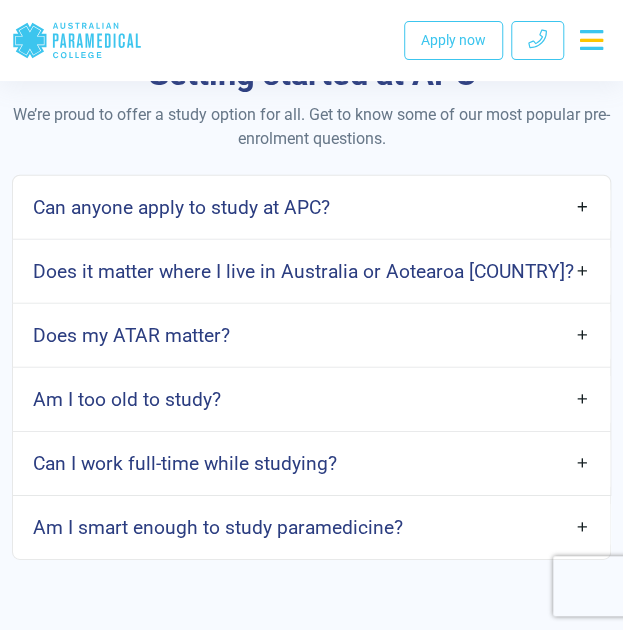 click on "Can anyone apply to study at APC?" at bounding box center (311, 207) 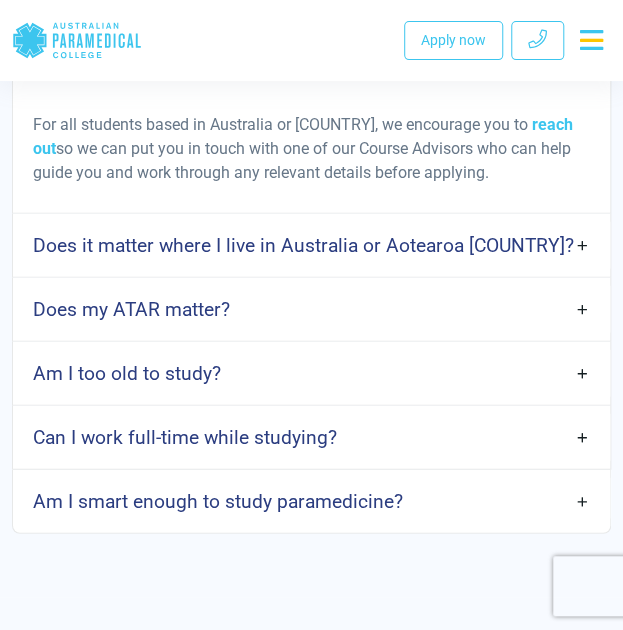 scroll, scrollTop: 2851, scrollLeft: 0, axis: vertical 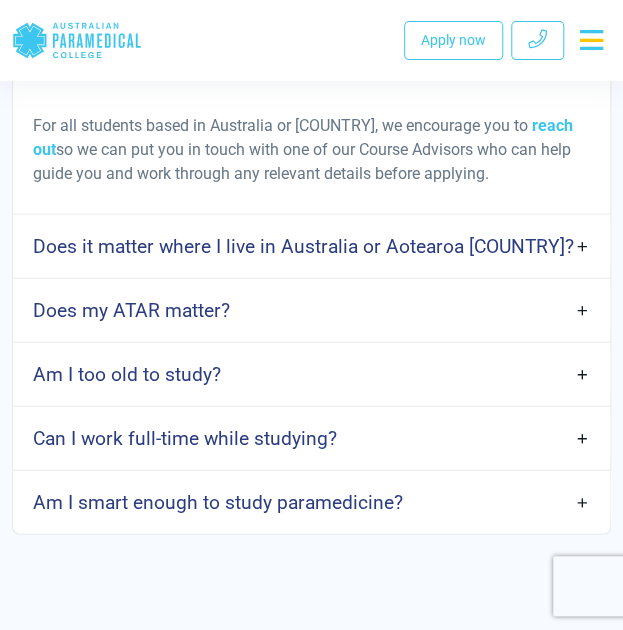 click on "Does it matter where I live in Australia or Aotearoa New Zealand?" at bounding box center [311, 246] 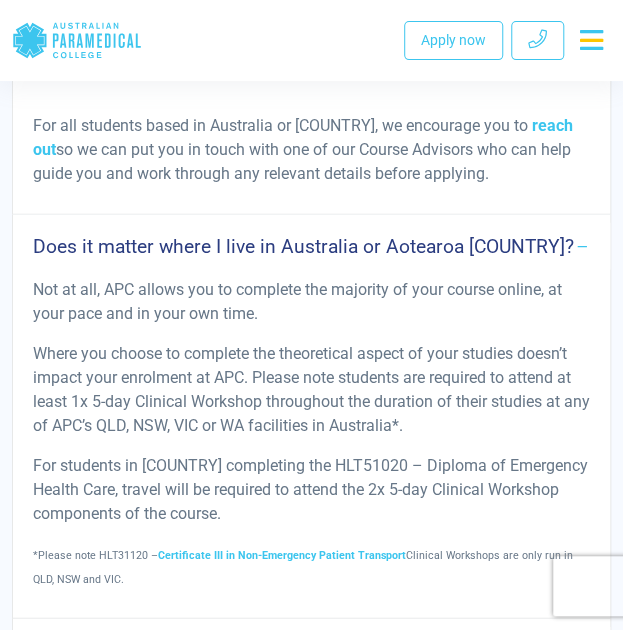 click on "Does it matter where I live in Australia or Aotearoa New Zealand?" at bounding box center (303, 246) 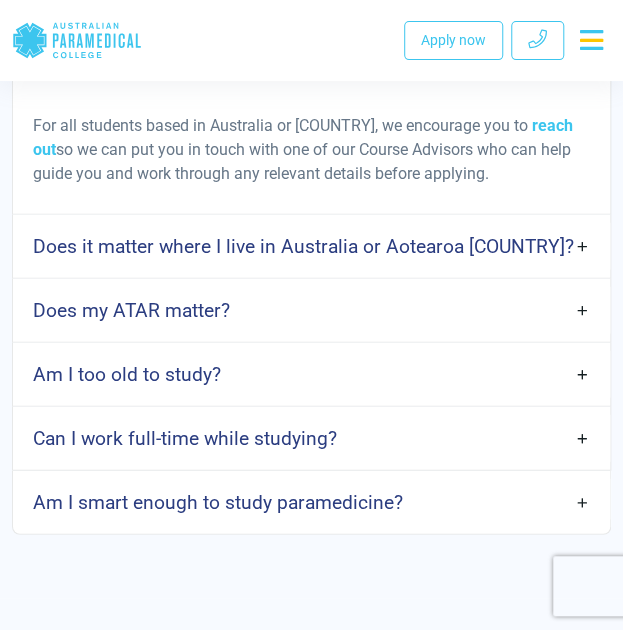 click on "Does my ATAR matter?" at bounding box center [311, 310] 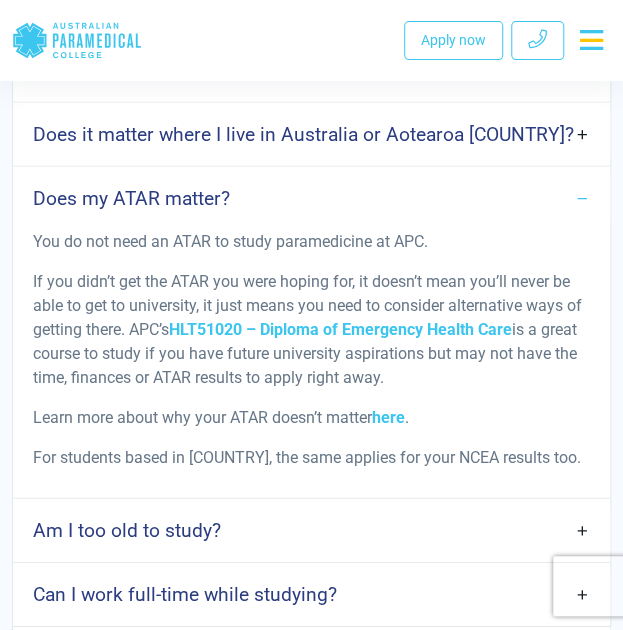 scroll, scrollTop: 2964, scrollLeft: 0, axis: vertical 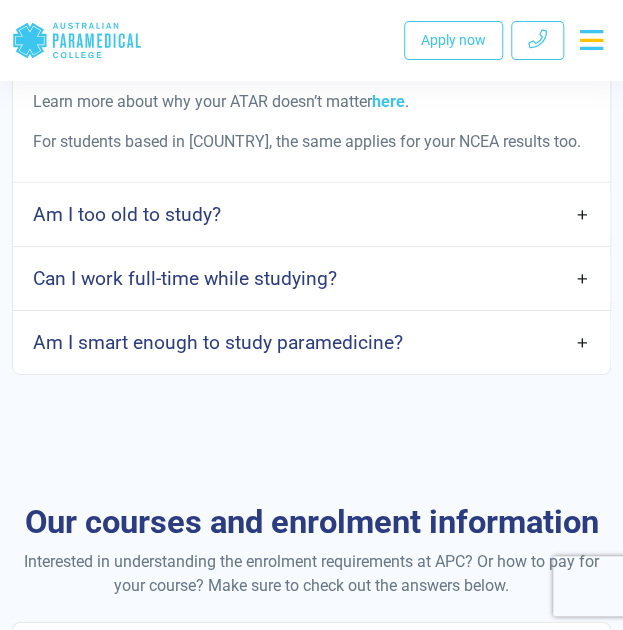 click on "Am I too old to study?" at bounding box center [311, 214] 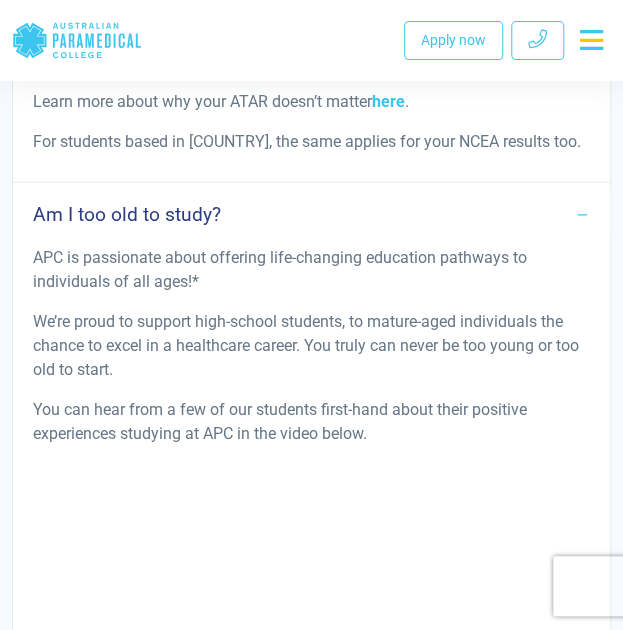 click on "Am I too old to study?" at bounding box center [311, 214] 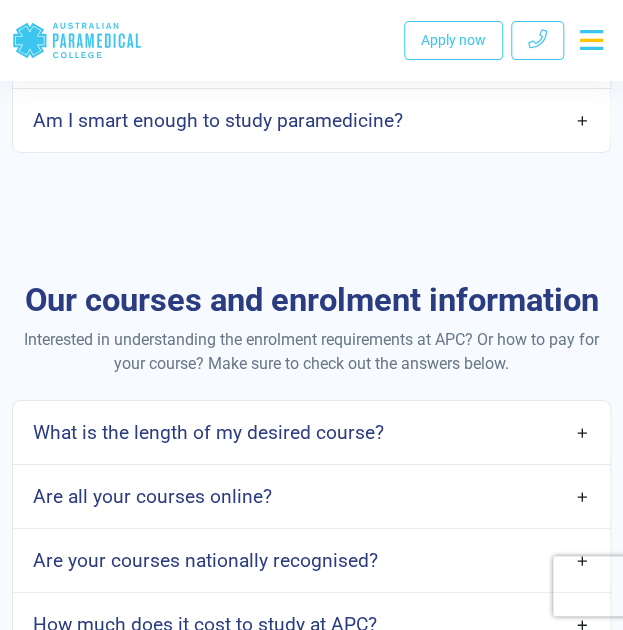 scroll, scrollTop: 3505, scrollLeft: 0, axis: vertical 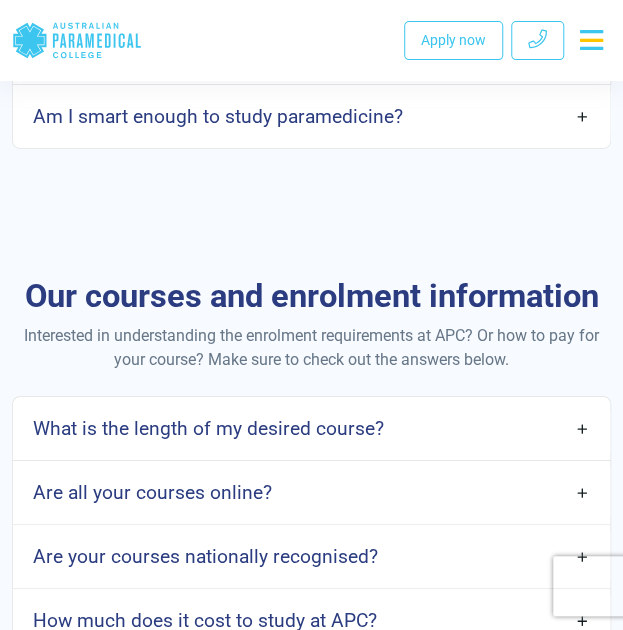 click on "Am I smart enough to study paramedicine?" at bounding box center (218, 116) 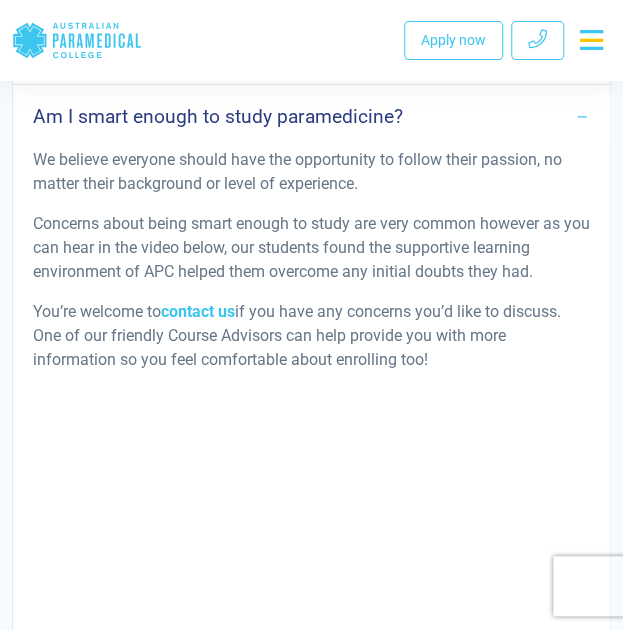 scroll, scrollTop: 3383, scrollLeft: 0, axis: vertical 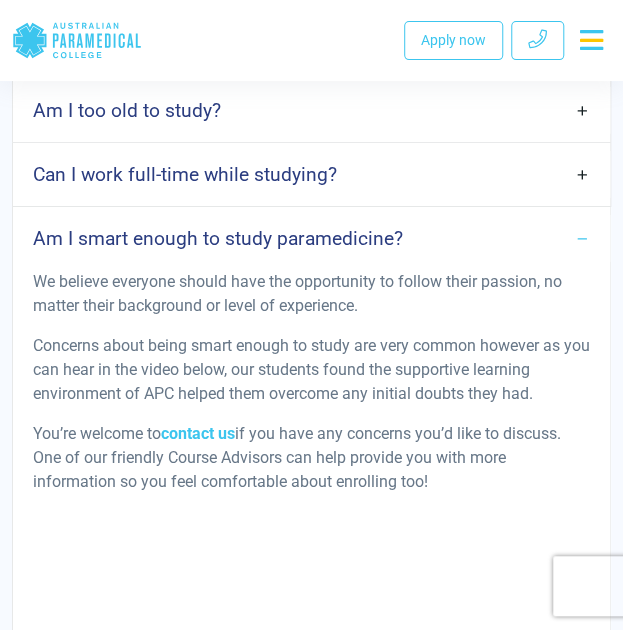 click on "Am I smart enough to study paramedicine?" at bounding box center [311, 238] 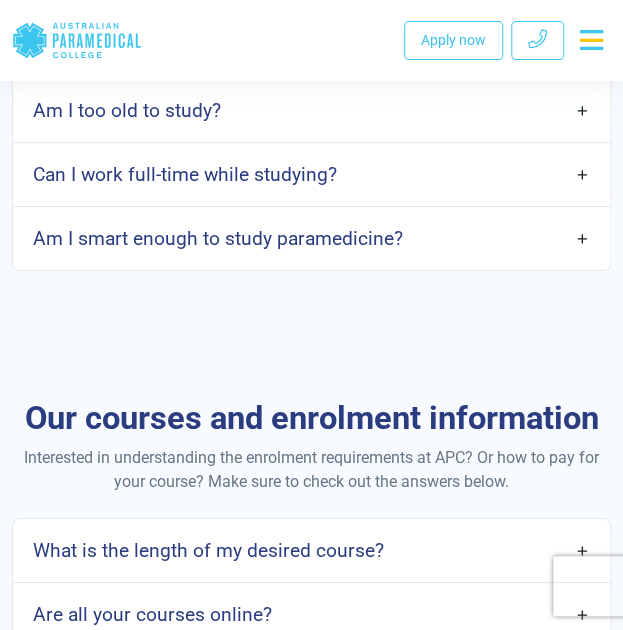 click on "Can I work full-time while studying?" at bounding box center (185, 174) 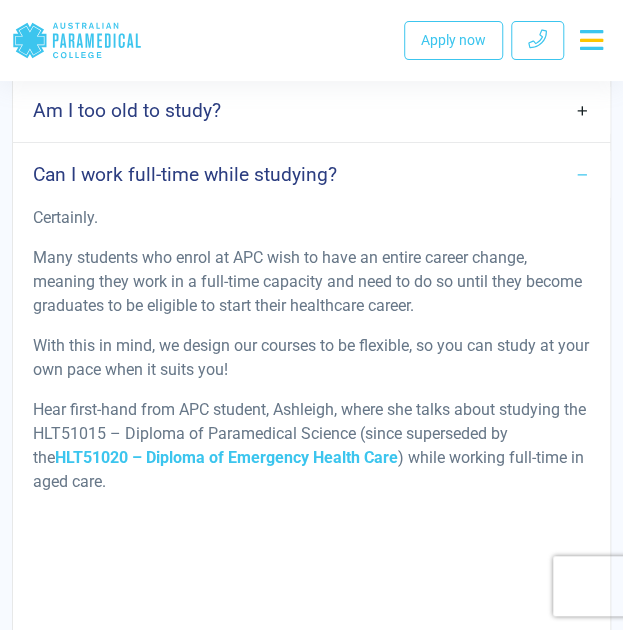 click on "Can I work full-time while studying?" at bounding box center [185, 174] 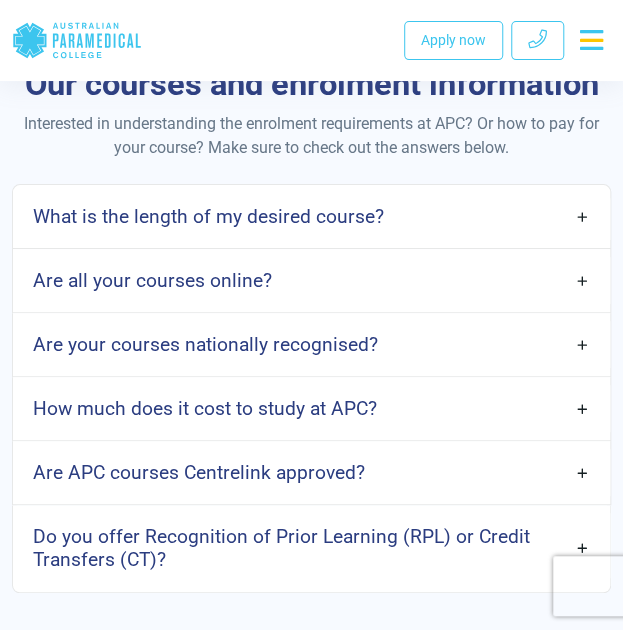 scroll, scrollTop: 3720, scrollLeft: 0, axis: vertical 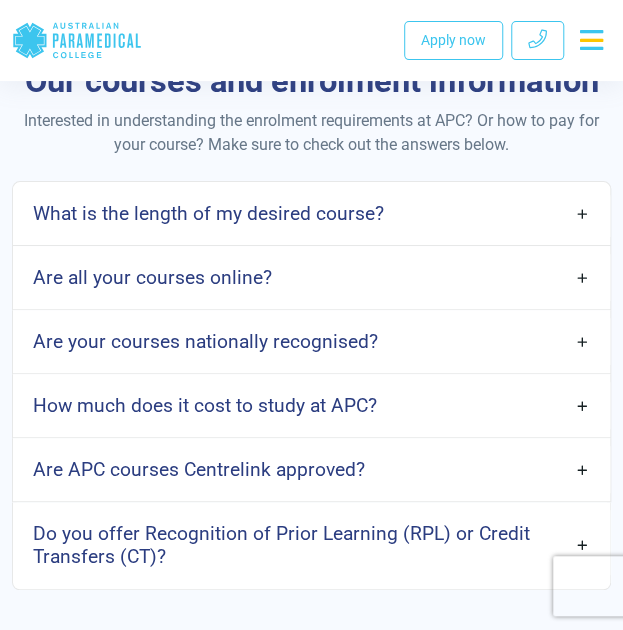 click on "What is the length of my desired course?" at bounding box center [311, 213] 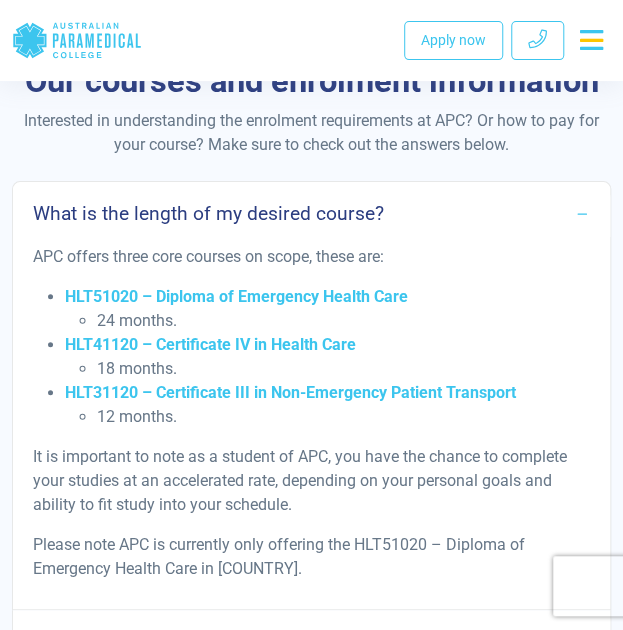 click on "What is the length of my desired course?" at bounding box center [311, 213] 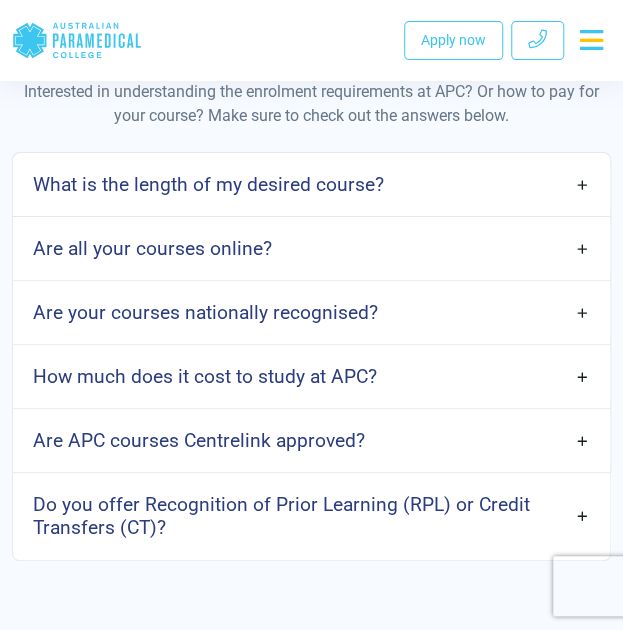 scroll, scrollTop: 3750, scrollLeft: 0, axis: vertical 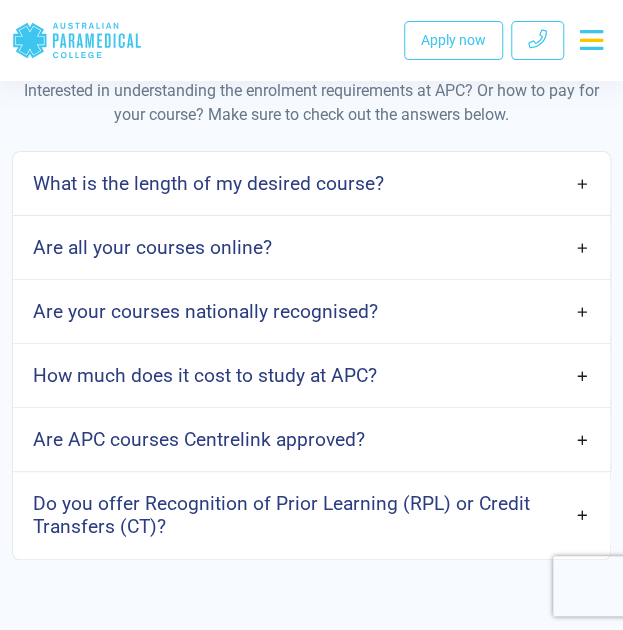 click on "Are all your courses online?" at bounding box center (311, 247) 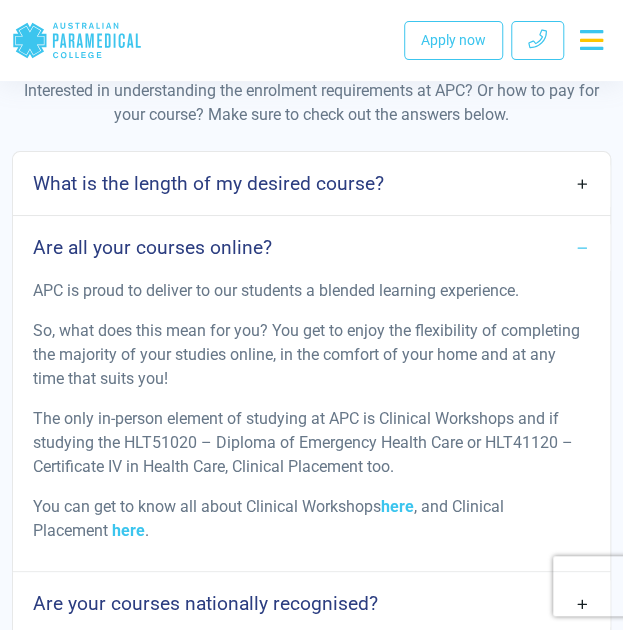 click on "Are all your courses online?" at bounding box center (311, 247) 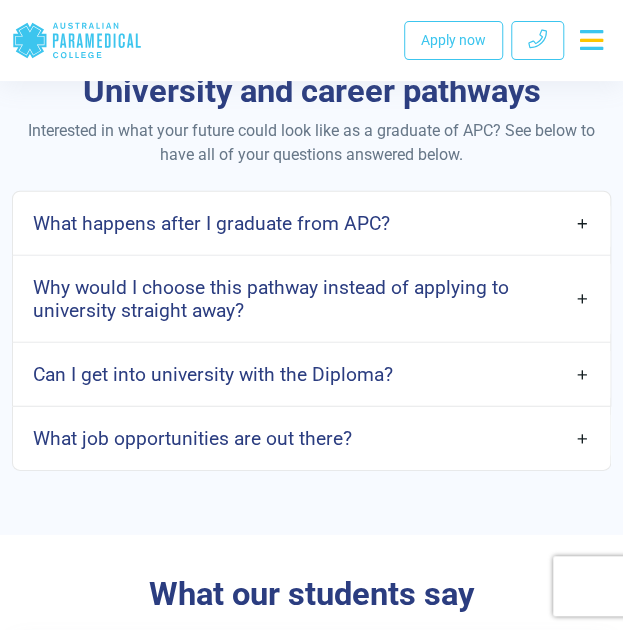 scroll, scrollTop: 4932, scrollLeft: 0, axis: vertical 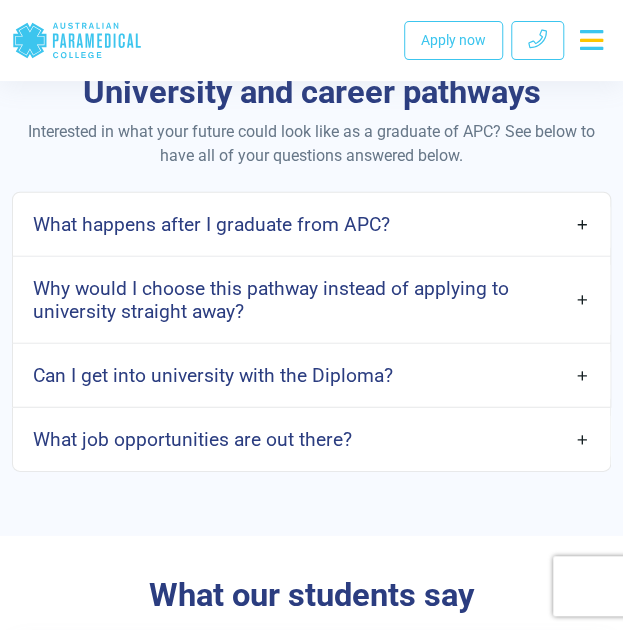 click on "What happens after I graduate from APC?" at bounding box center [211, 224] 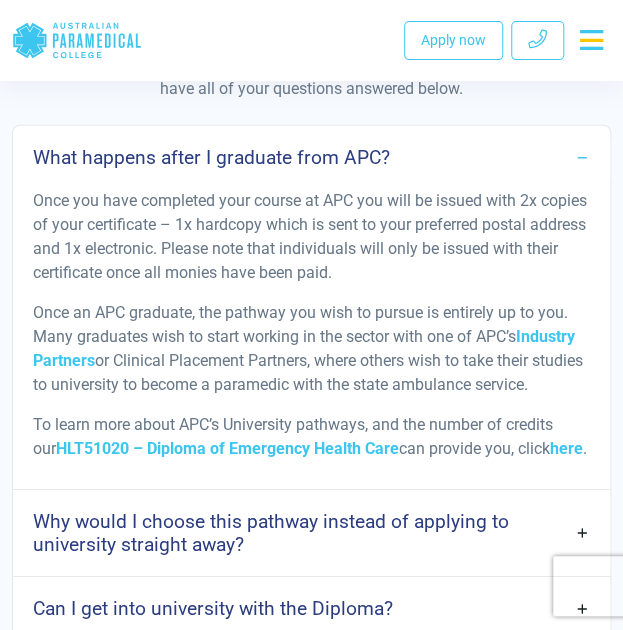 scroll, scrollTop: 5000, scrollLeft: 0, axis: vertical 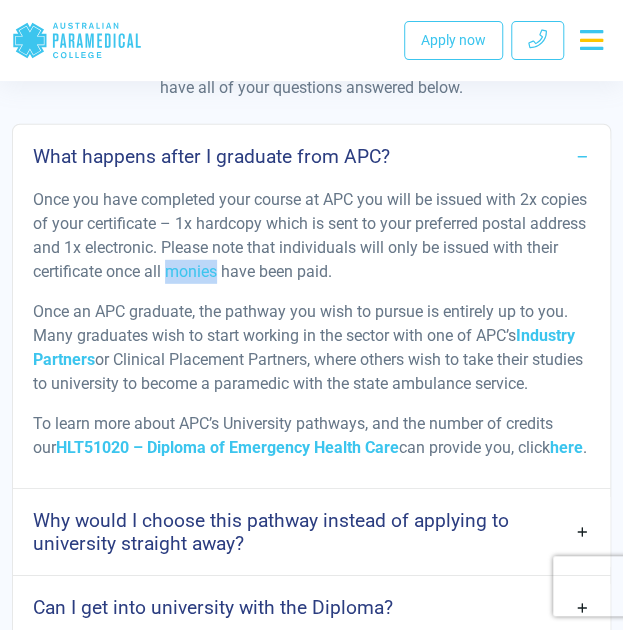 drag, startPoint x: 256, startPoint y: 318, endPoint x: 202, endPoint y: 313, distance: 54.230988 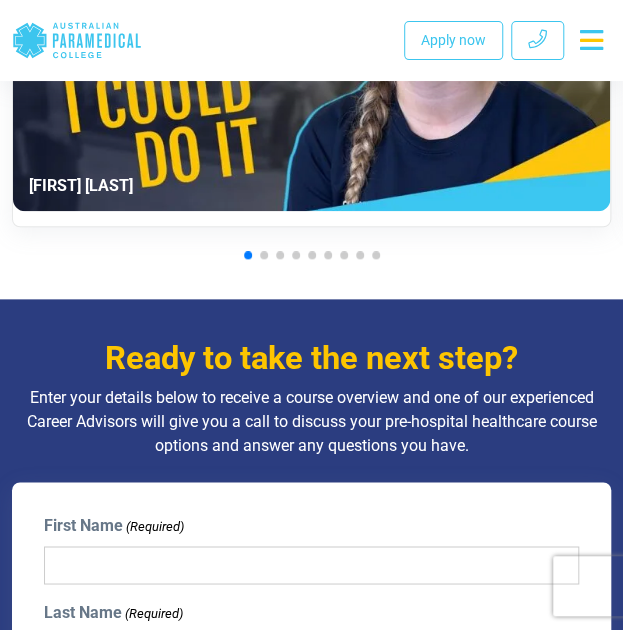 click on "What our students say
Tyler Franklin
Tasha Scholes" at bounding box center [311, 35] 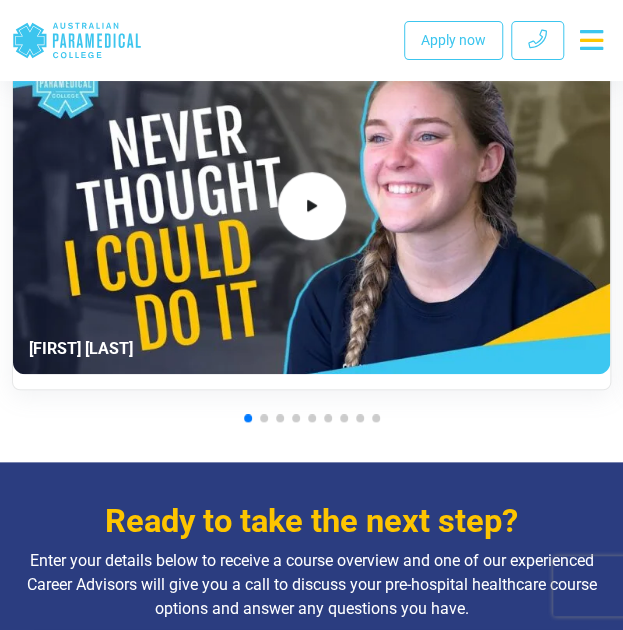 scroll, scrollTop: 5828, scrollLeft: 0, axis: vertical 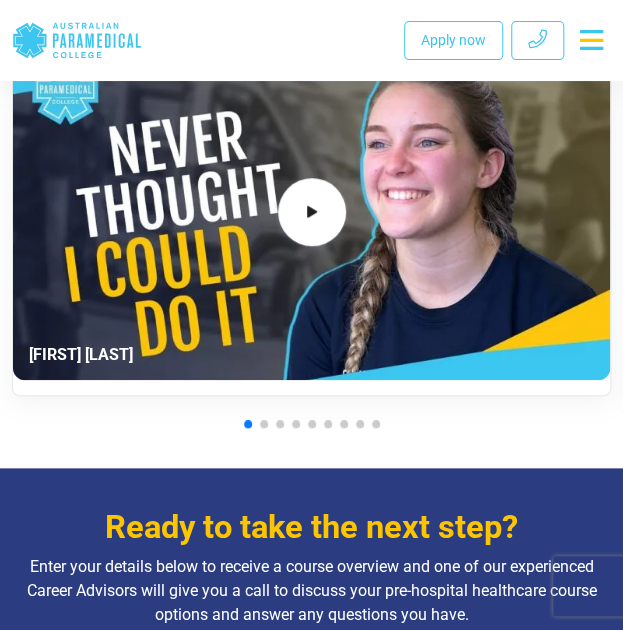click at bounding box center [264, 424] 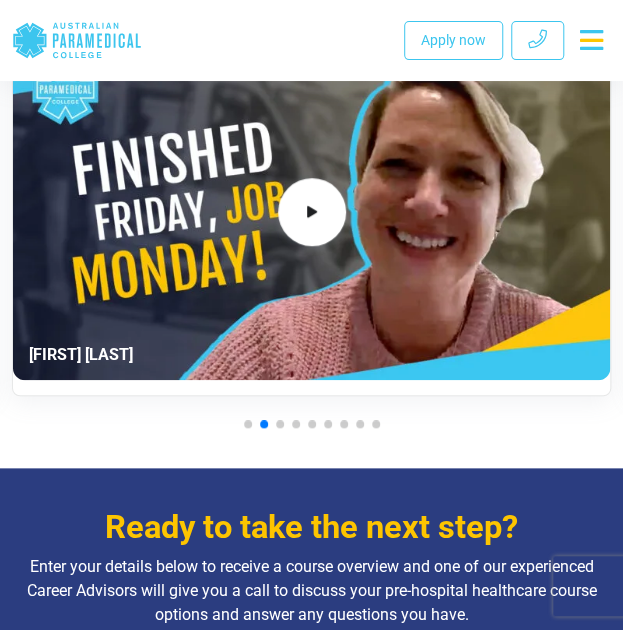 click at bounding box center (311, 424) 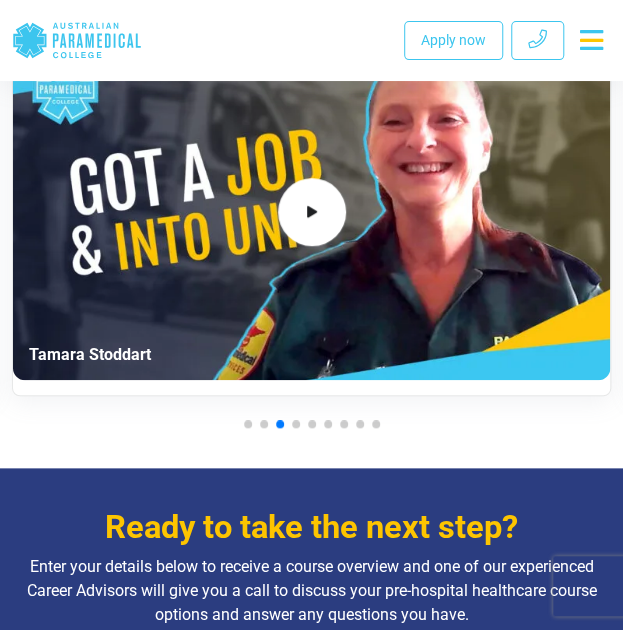 click at bounding box center (311, 424) 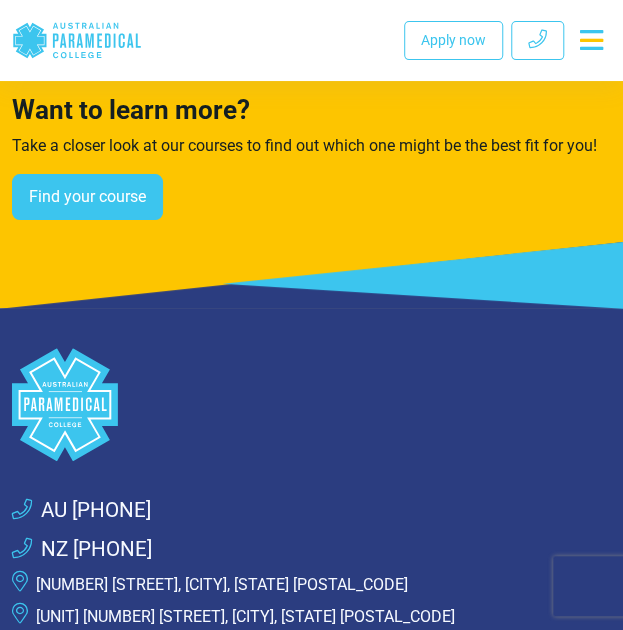 scroll, scrollTop: 7400, scrollLeft: 0, axis: vertical 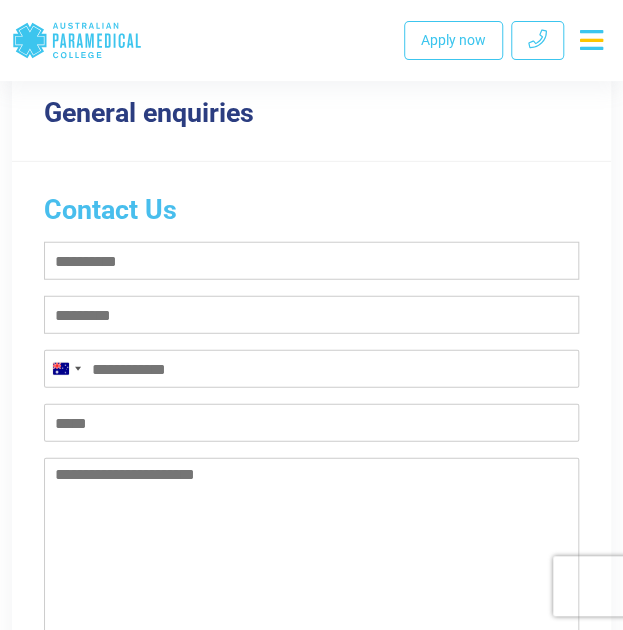 click on "First name (Required)" at bounding box center [311, 261] 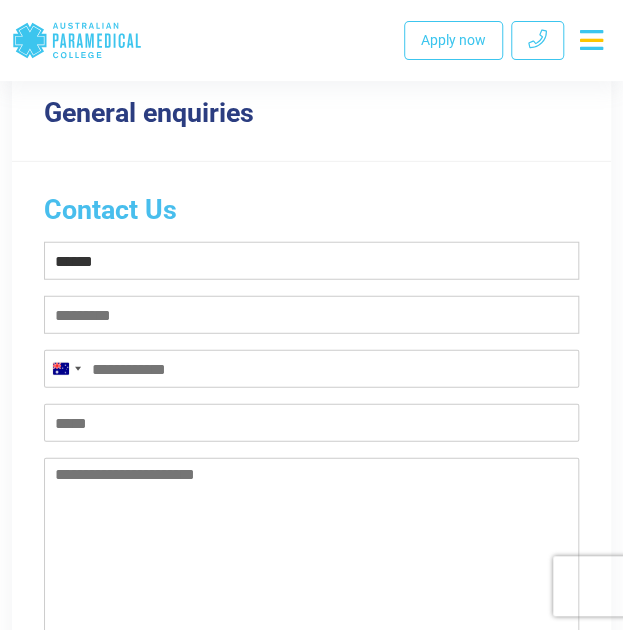 type on "*********" 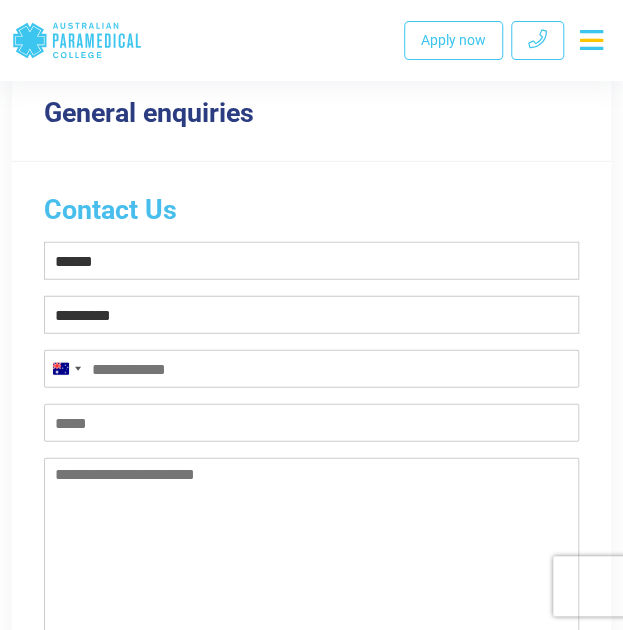 type on "********" 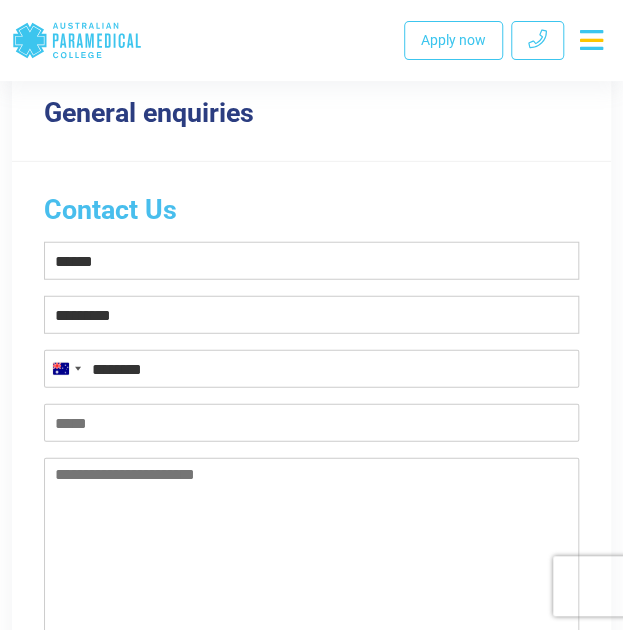 type on "**********" 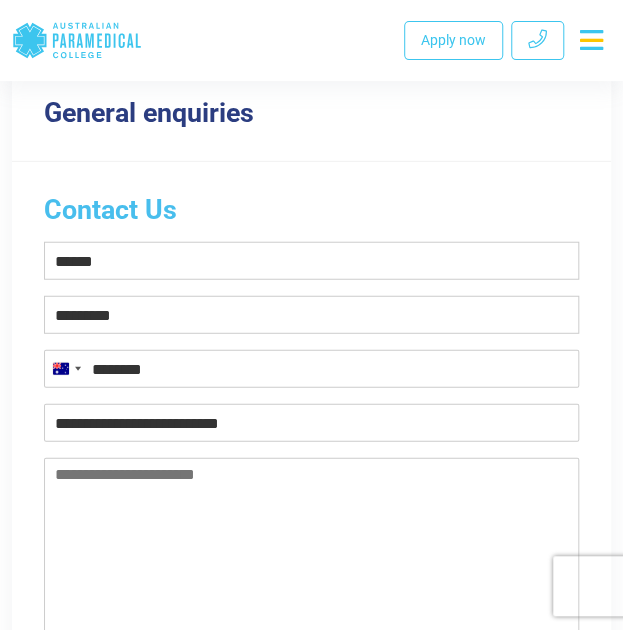 click on "********" at bounding box center [311, 369] 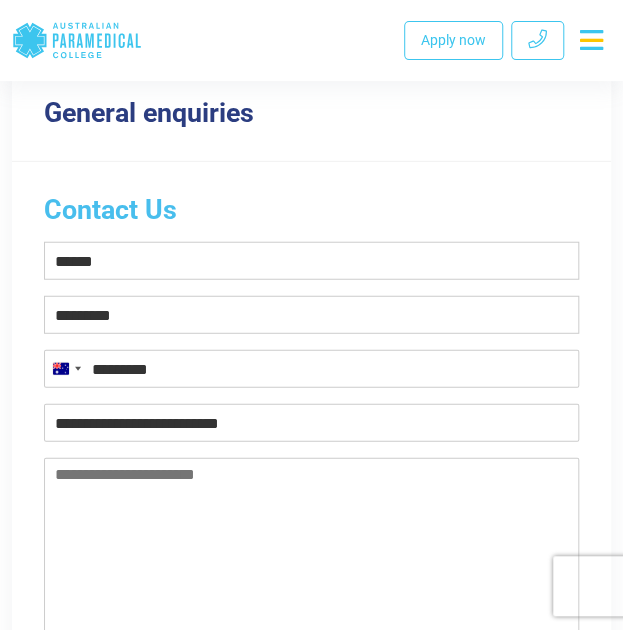type on "*********" 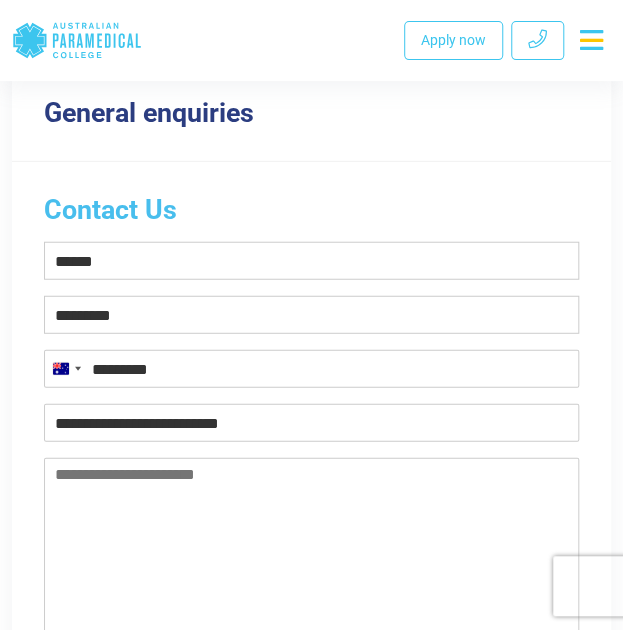 scroll, scrollTop: 1154, scrollLeft: 0, axis: vertical 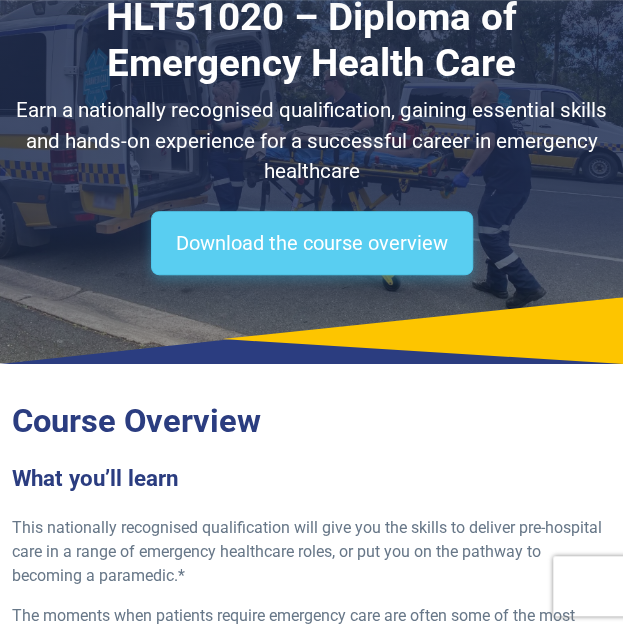 click on "Download the course overview" at bounding box center [312, 243] 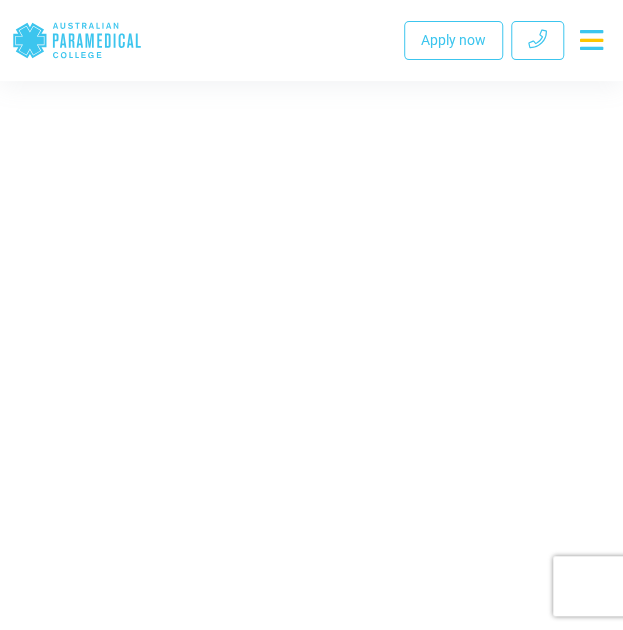 scroll, scrollTop: 15234, scrollLeft: 0, axis: vertical 